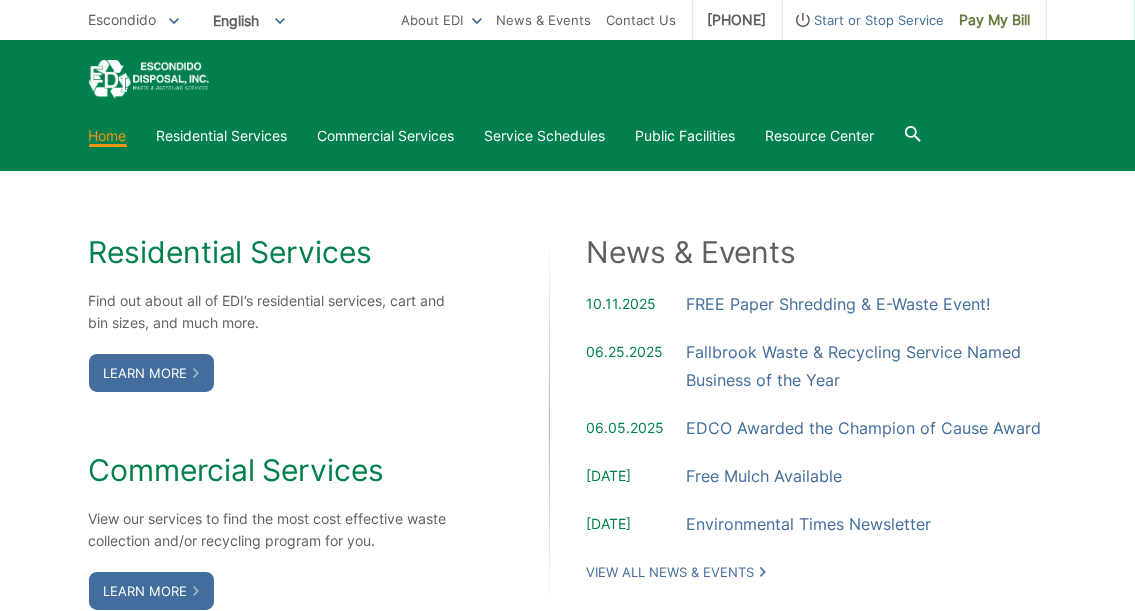 scroll, scrollTop: 1200, scrollLeft: 0, axis: vertical 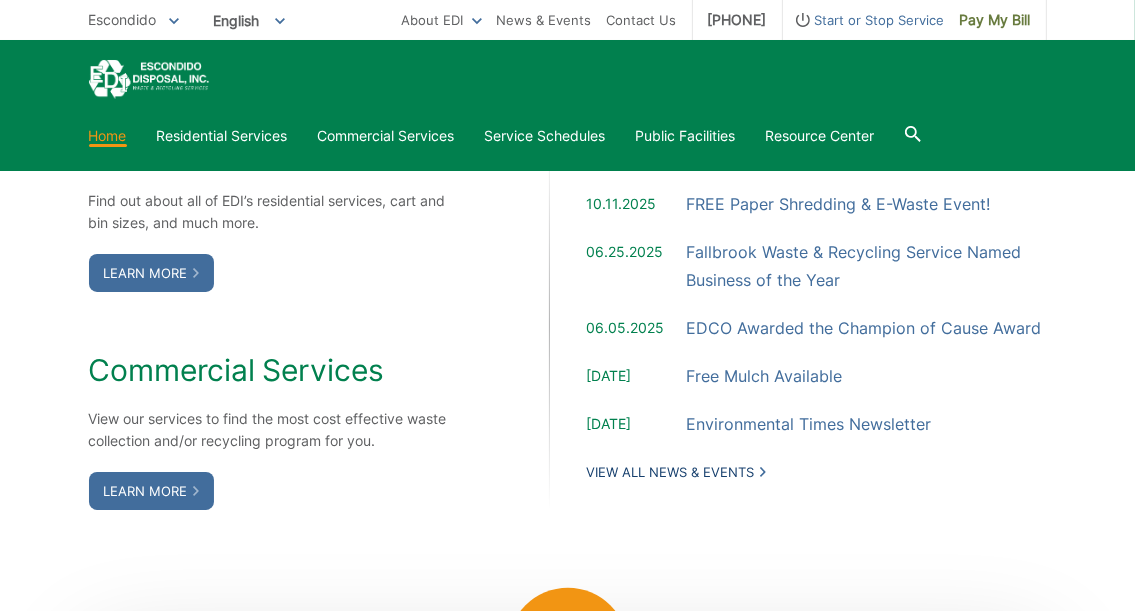 click on "View All News & Events" at bounding box center [676, 472] 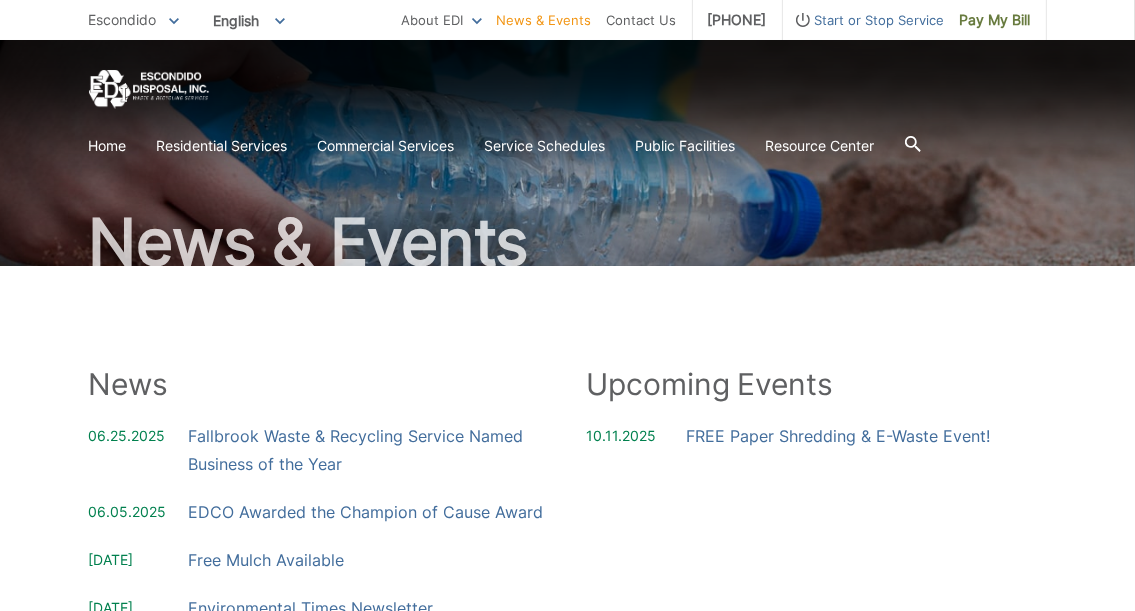 scroll, scrollTop: 0, scrollLeft: 0, axis: both 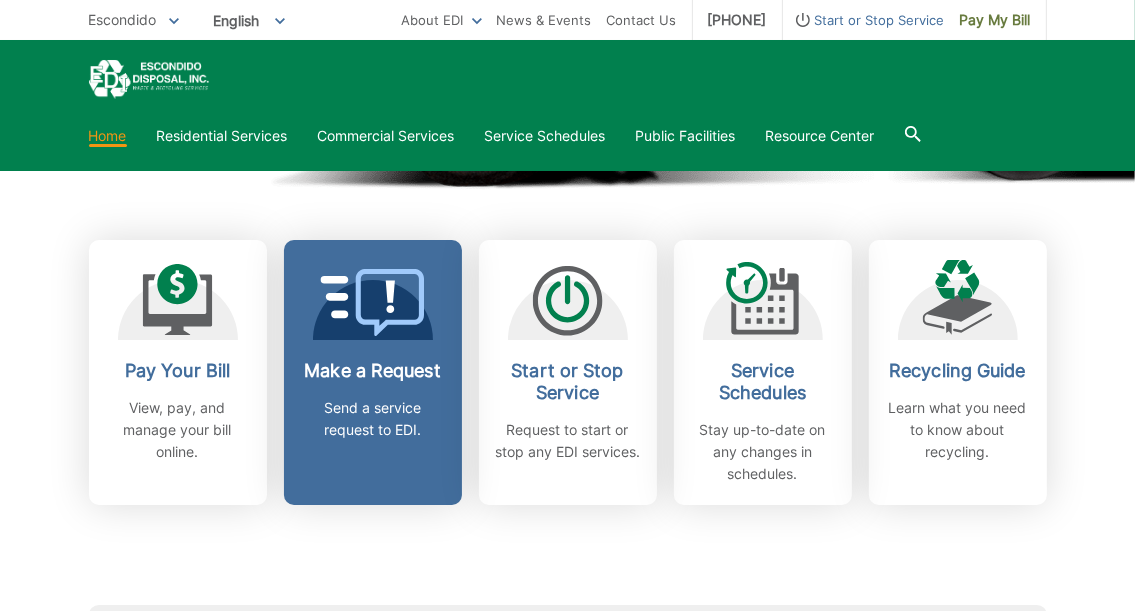 click 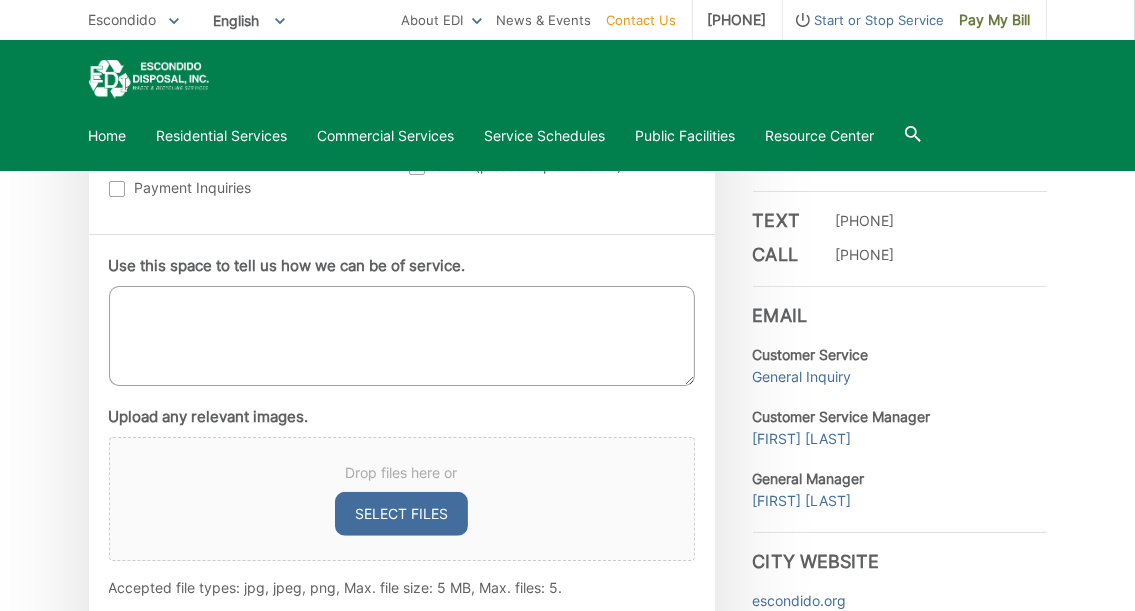 scroll, scrollTop: 1000, scrollLeft: 0, axis: vertical 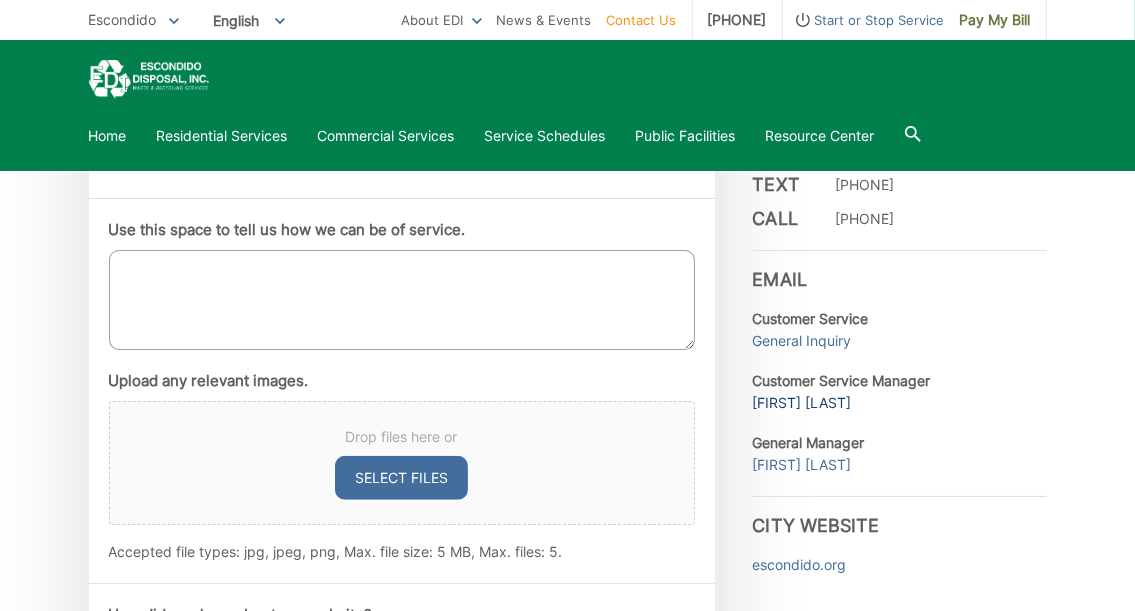 click on "Muna Hamideh" at bounding box center (802, 403) 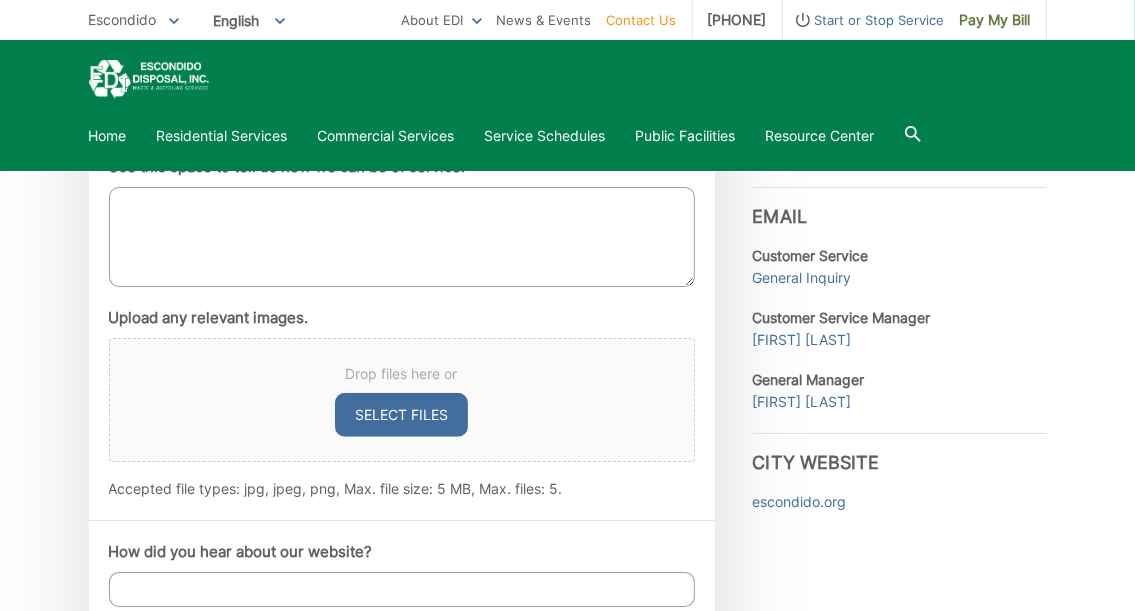 scroll, scrollTop: 1100, scrollLeft: 0, axis: vertical 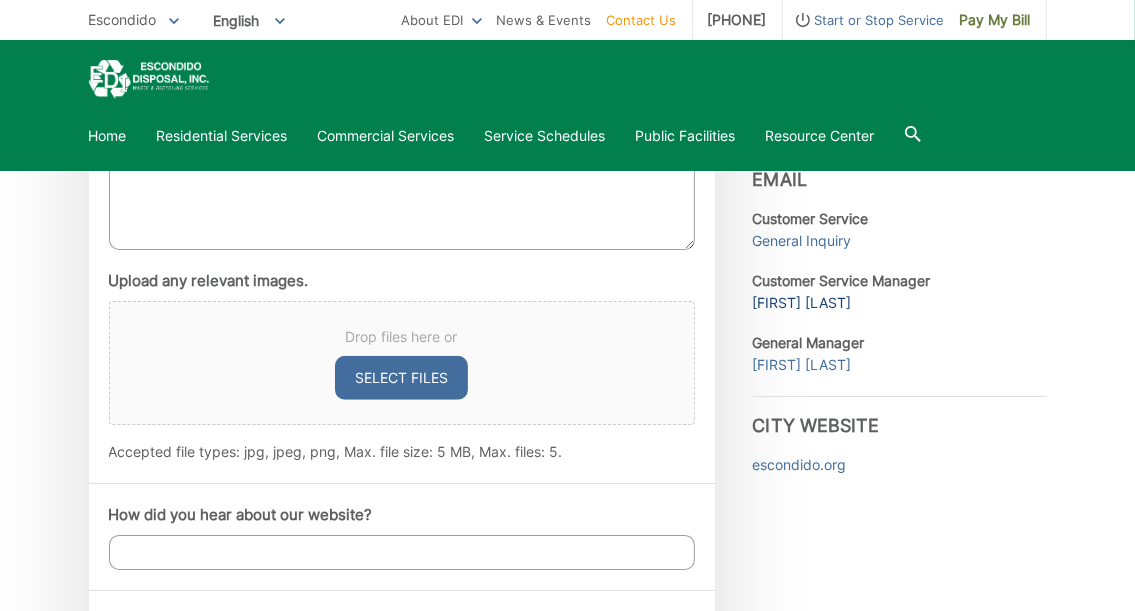 click on "Muna Hamideh" at bounding box center [802, 303] 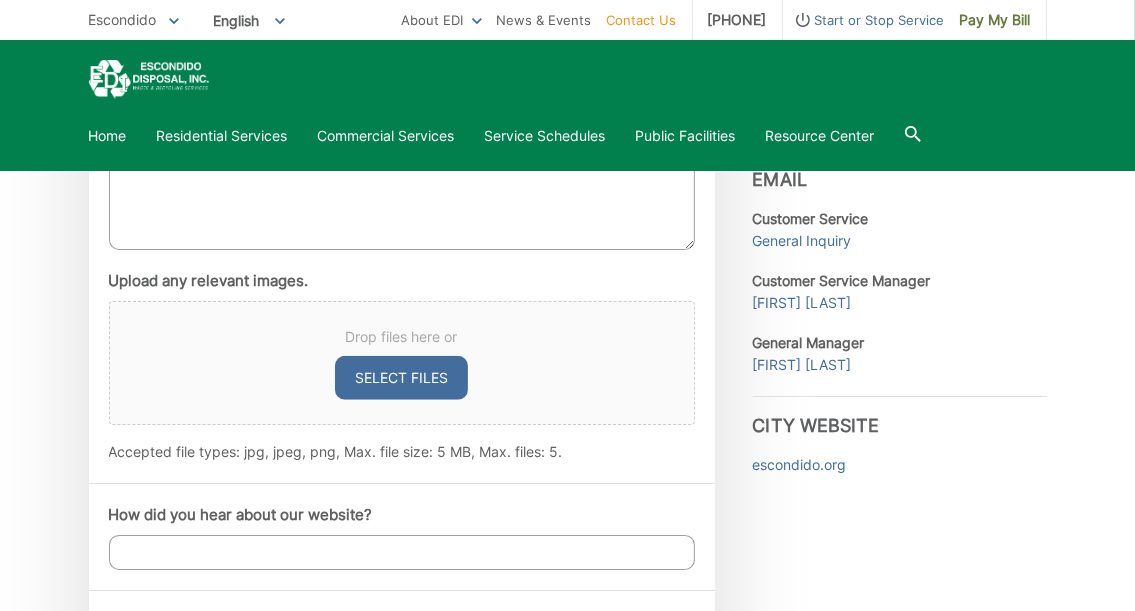 click on "Customer Service Manager" at bounding box center [842, 280] 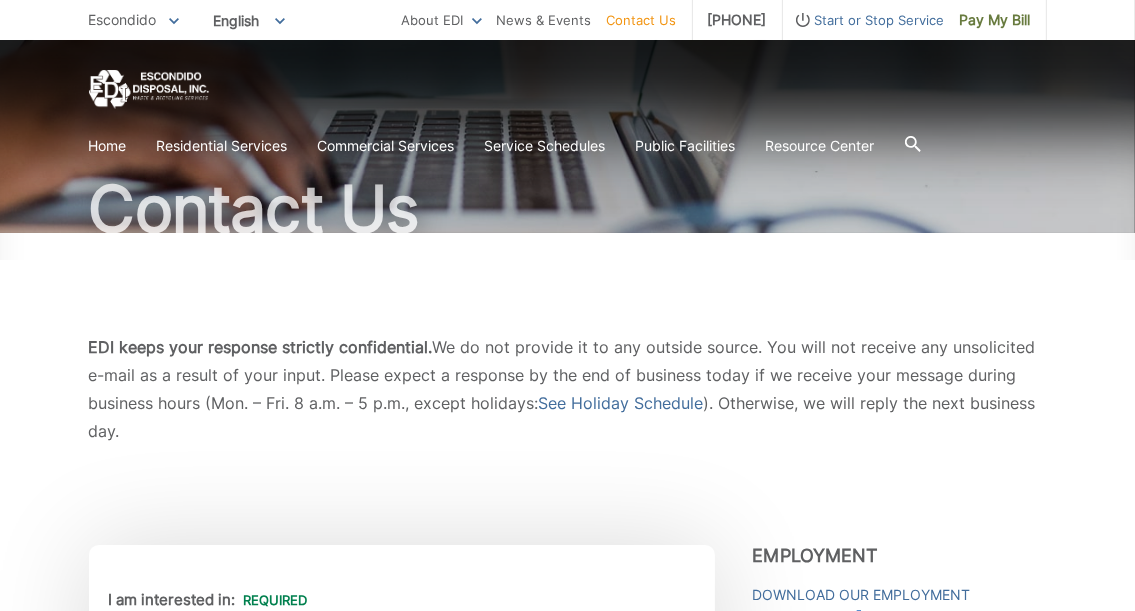 scroll, scrollTop: 0, scrollLeft: 0, axis: both 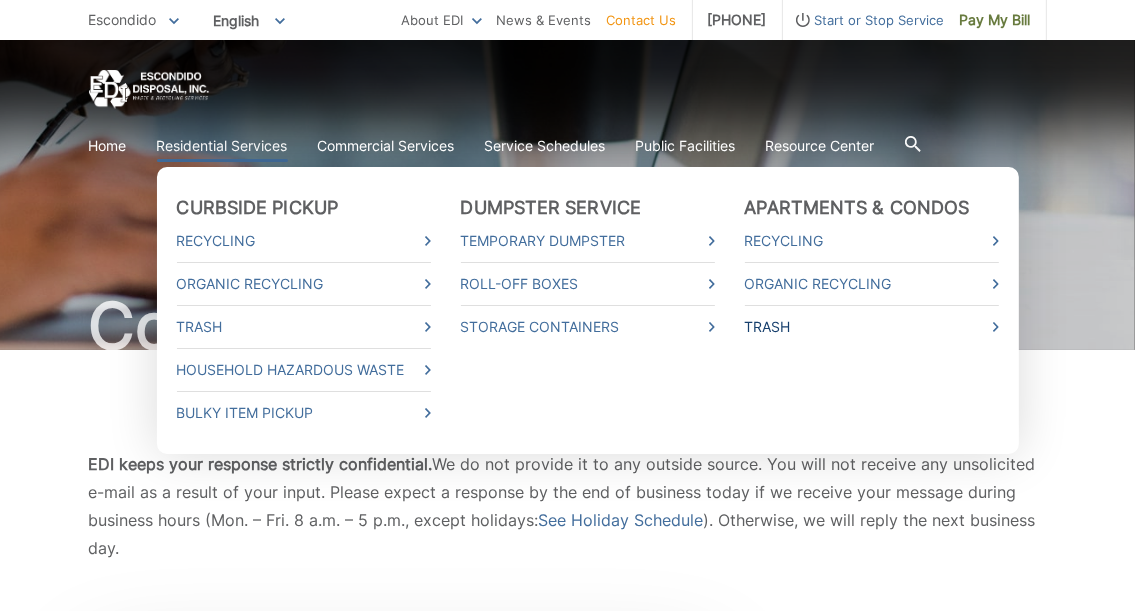 click on "Trash" at bounding box center (872, 327) 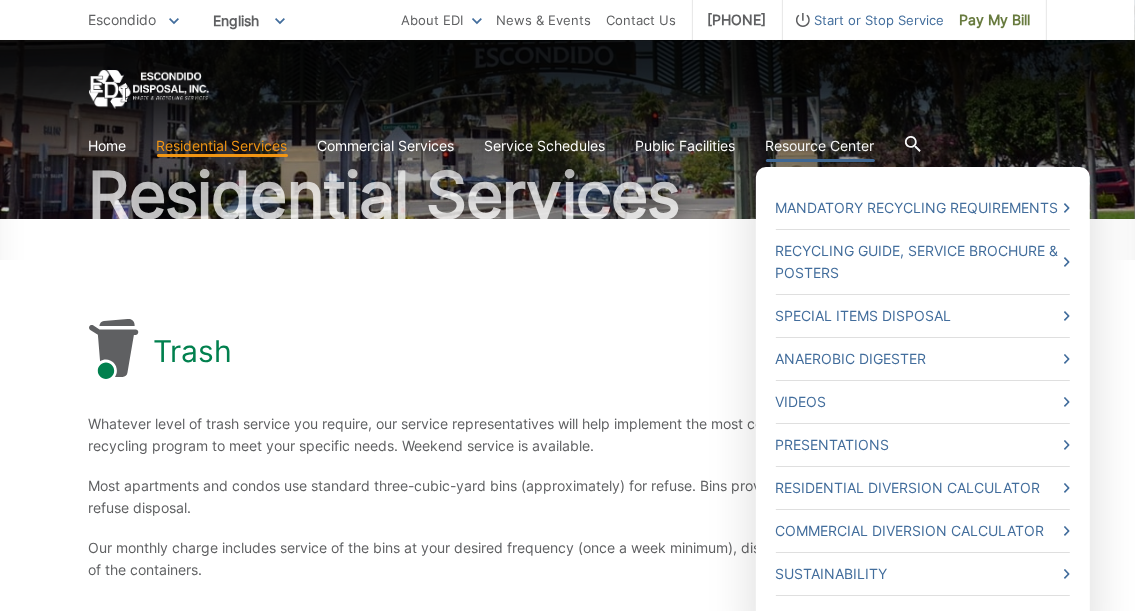 scroll, scrollTop: 100, scrollLeft: 0, axis: vertical 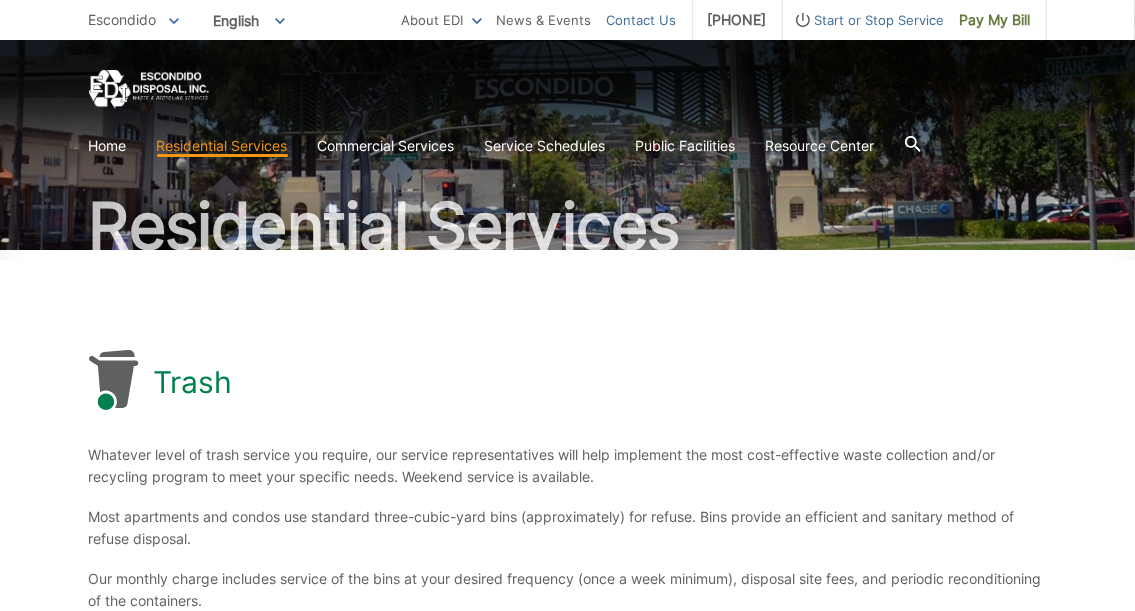 click on "Contact Us" at bounding box center [642, 20] 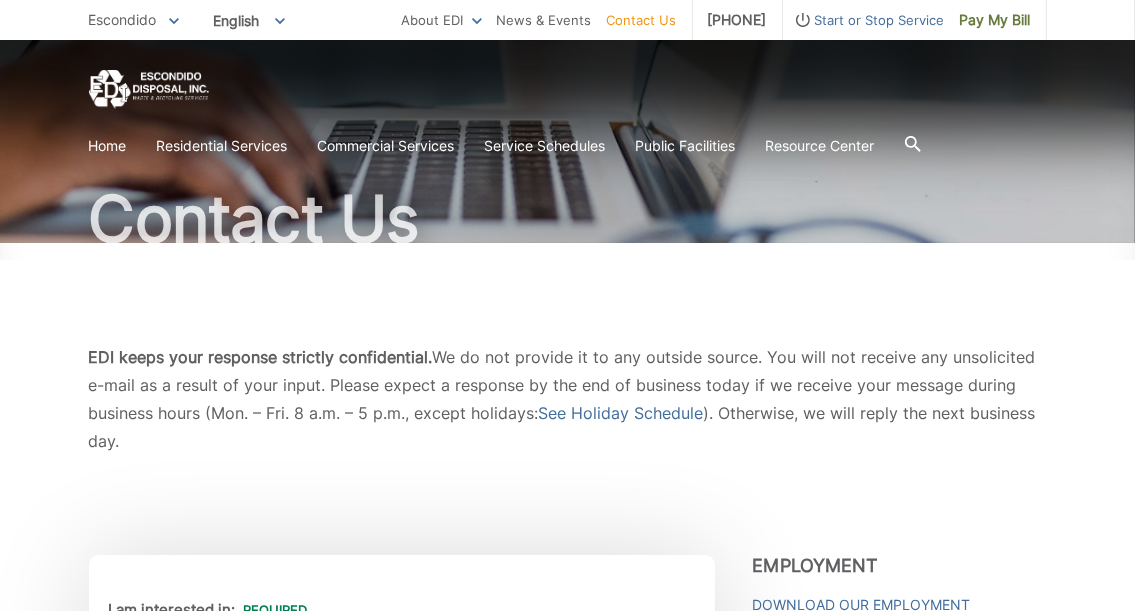 scroll, scrollTop: 0, scrollLeft: 0, axis: both 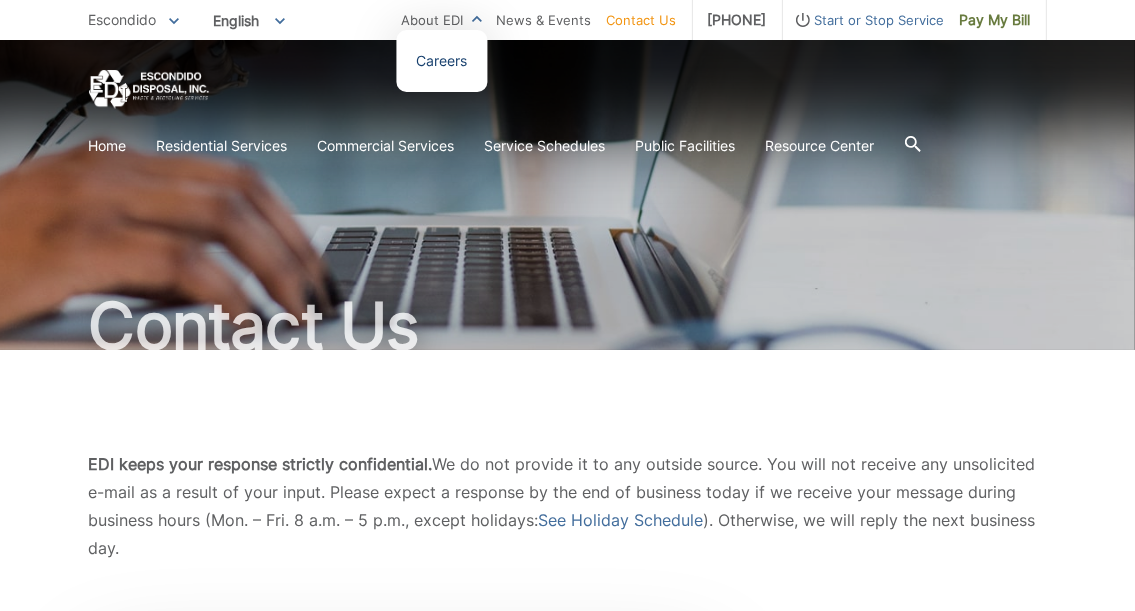 click on "Careers" at bounding box center [441, 61] 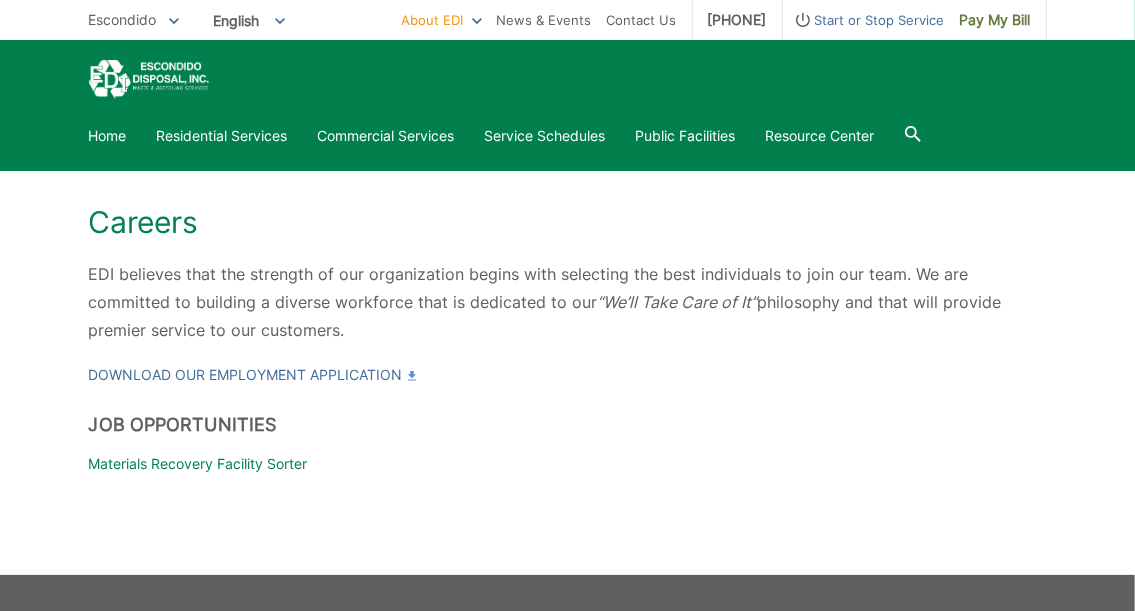 scroll, scrollTop: 212, scrollLeft: 0, axis: vertical 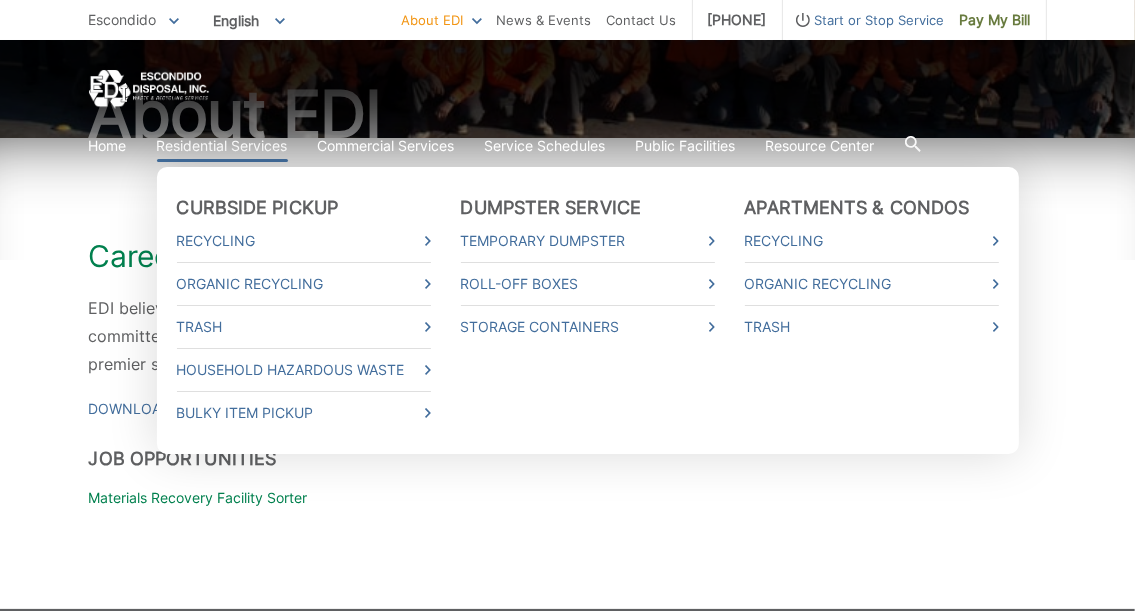 click on "Residential Services" at bounding box center (222, 146) 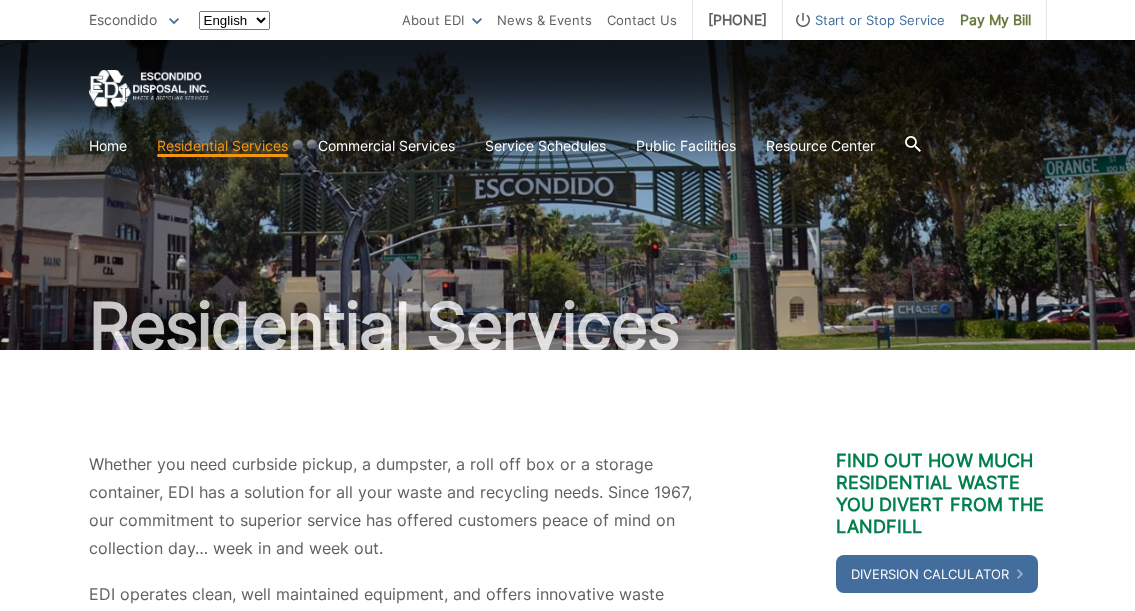 scroll, scrollTop: 0, scrollLeft: 0, axis: both 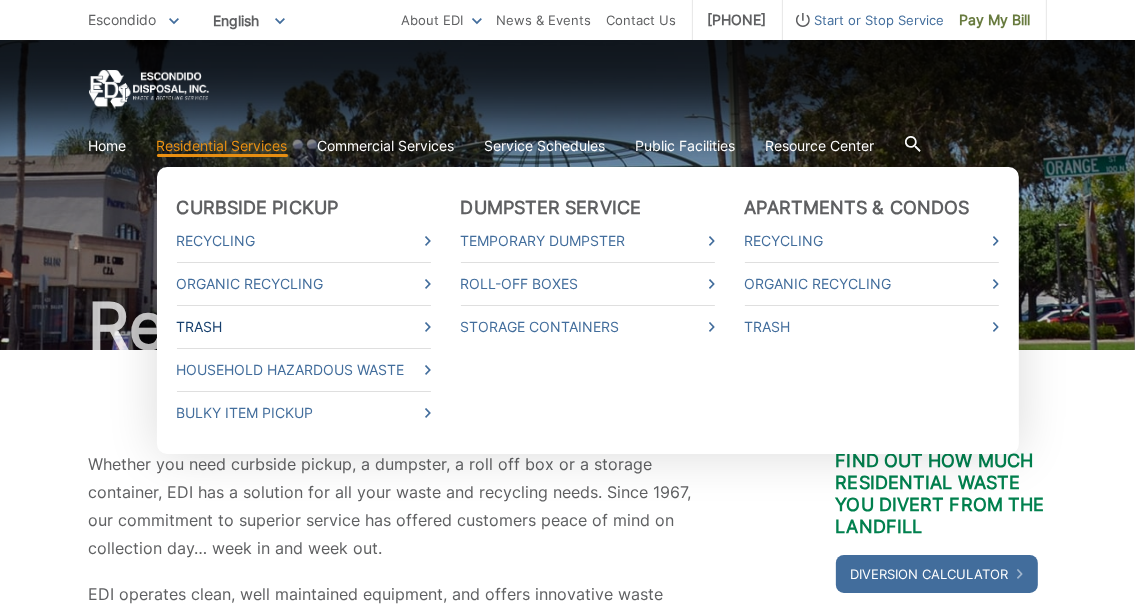 click on "Trash" at bounding box center (304, 327) 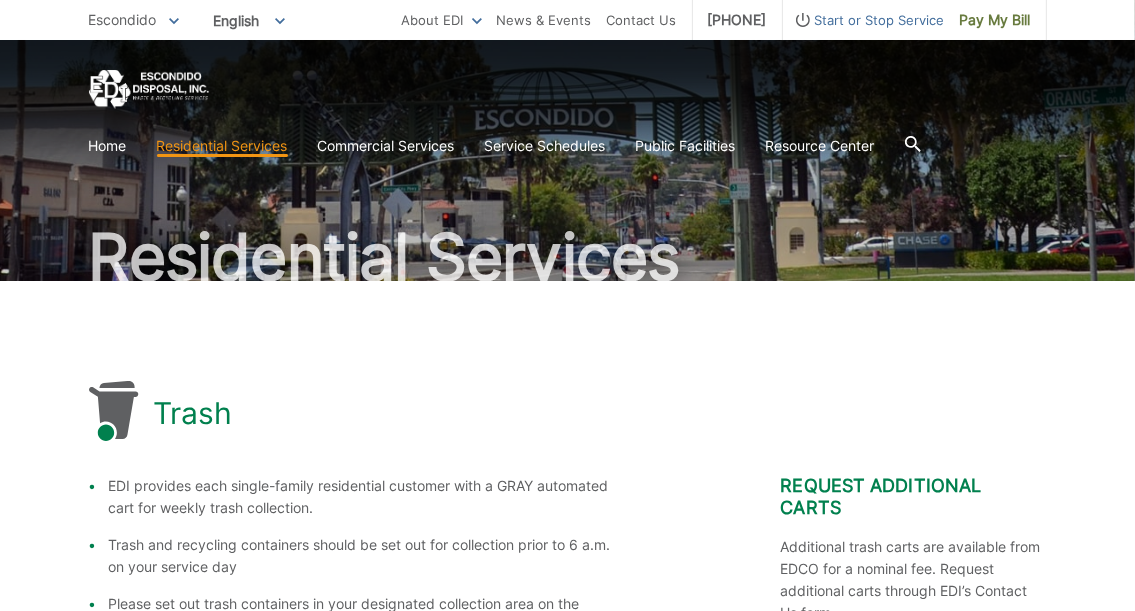 scroll, scrollTop: 0, scrollLeft: 0, axis: both 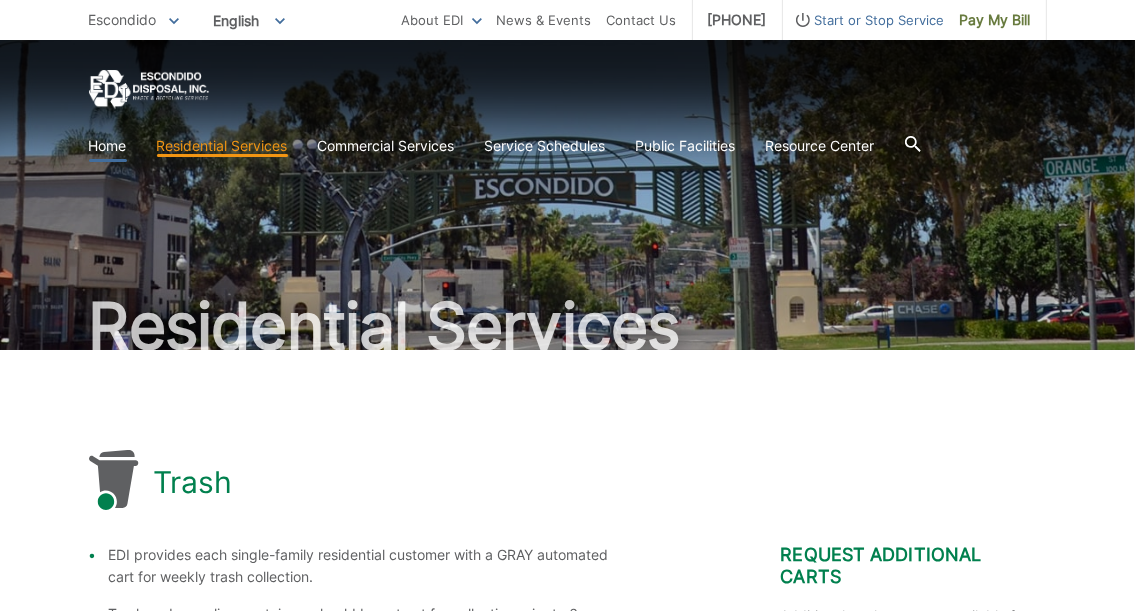 click on "Home" at bounding box center (108, 146) 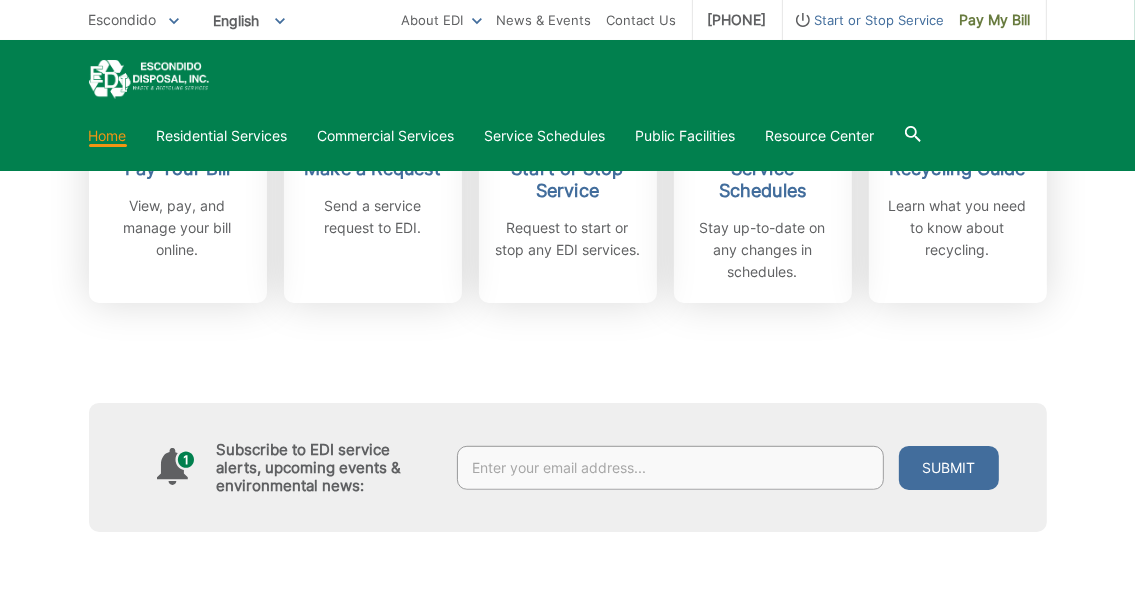 scroll, scrollTop: 700, scrollLeft: 0, axis: vertical 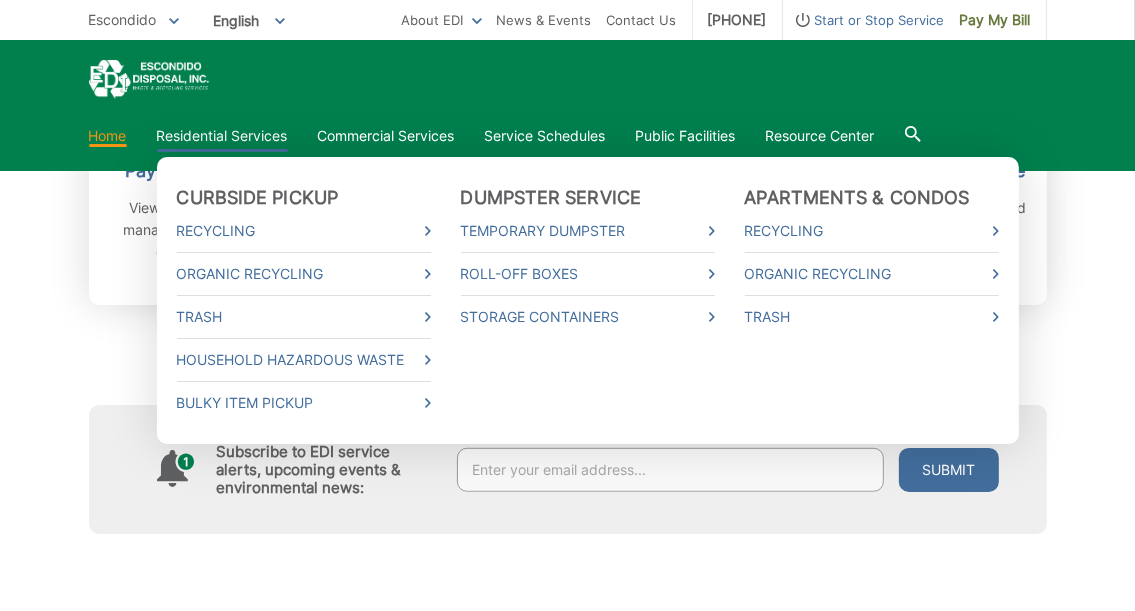 click on "Residential Services" at bounding box center (222, 136) 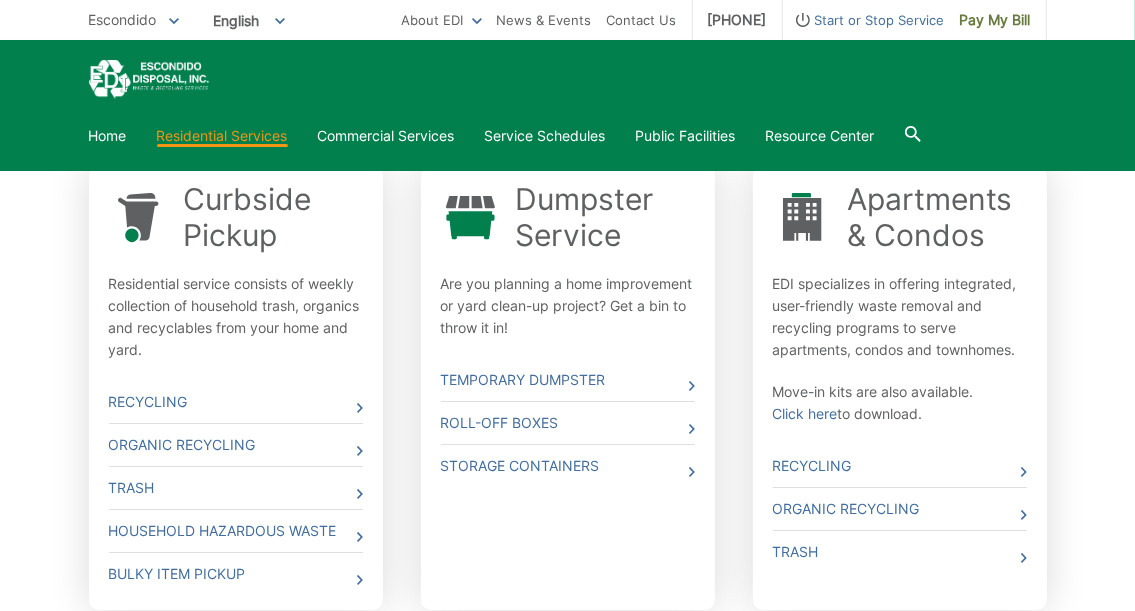 scroll, scrollTop: 736, scrollLeft: 0, axis: vertical 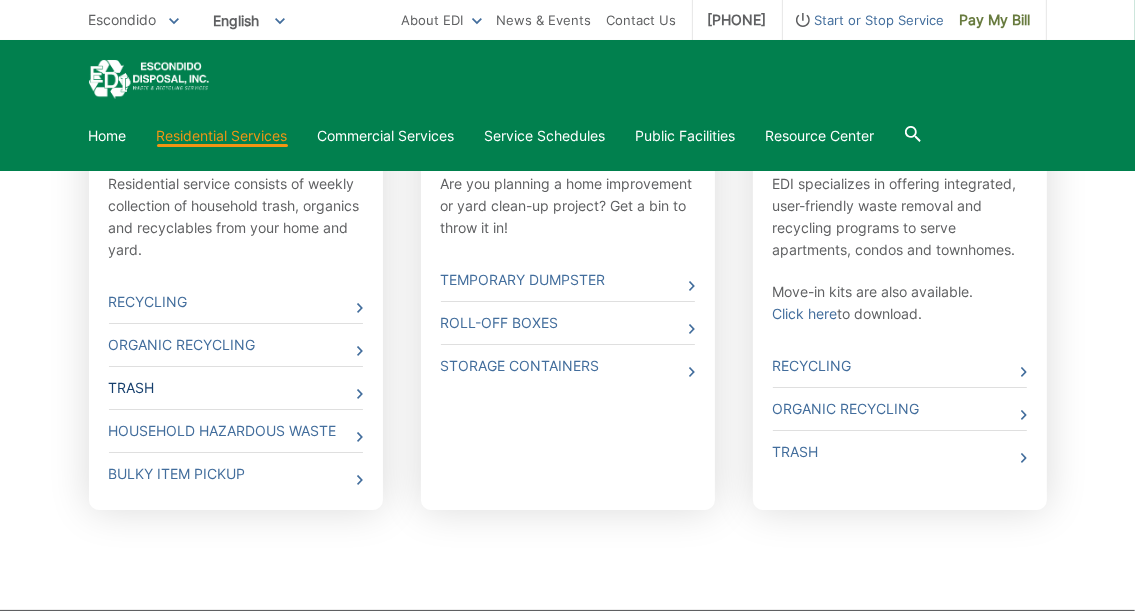 click 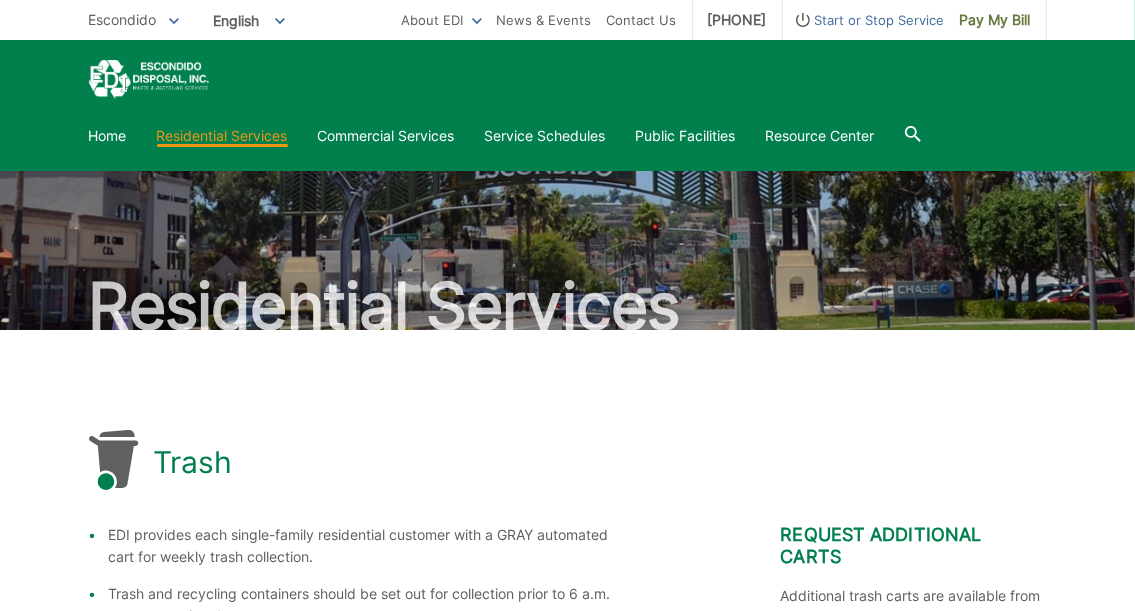 scroll, scrollTop: 0, scrollLeft: 0, axis: both 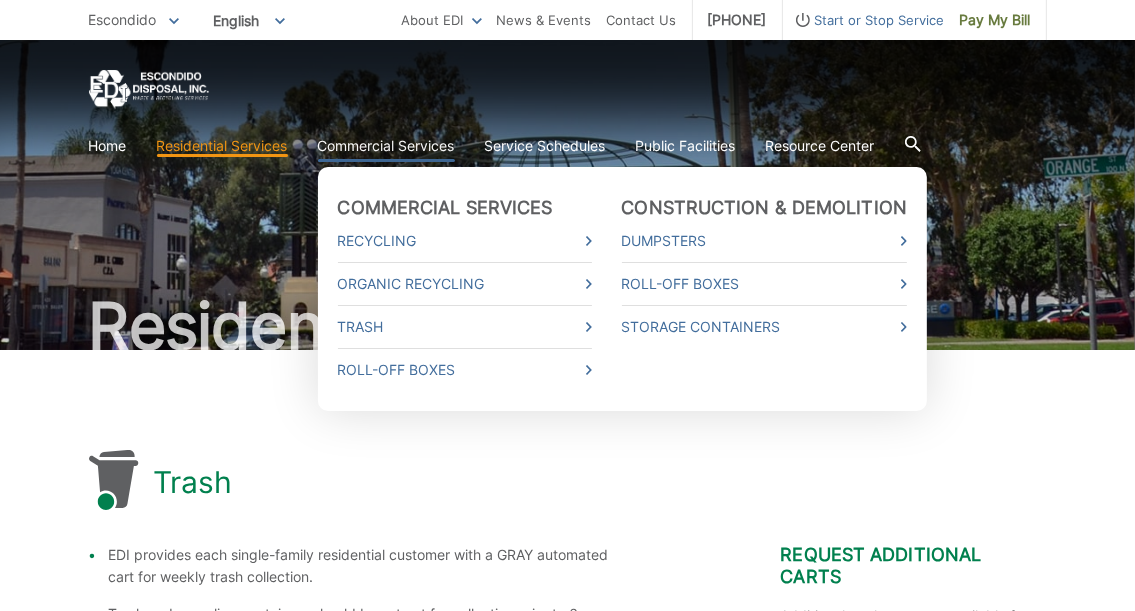 click on "Commercial Services" at bounding box center [386, 146] 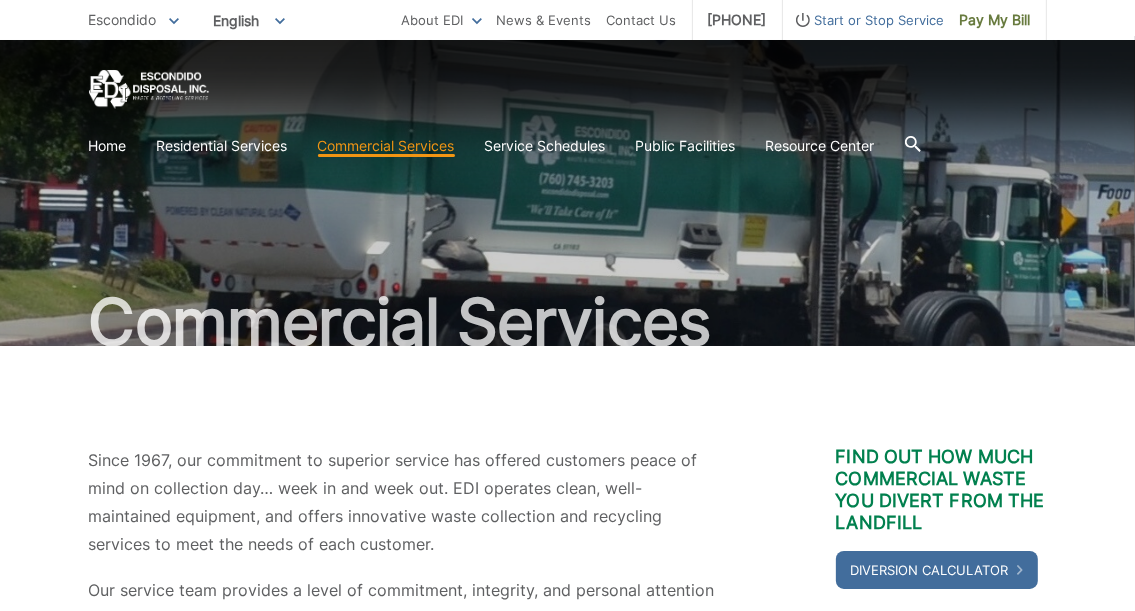 scroll, scrollTop: 0, scrollLeft: 0, axis: both 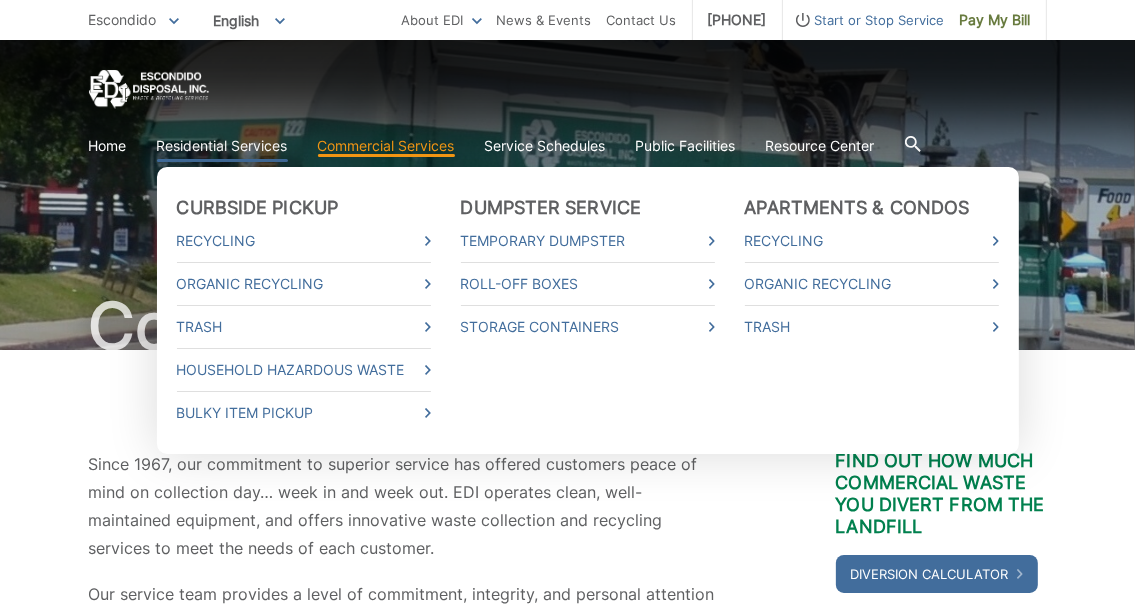 click on "Residential Services" at bounding box center (222, 146) 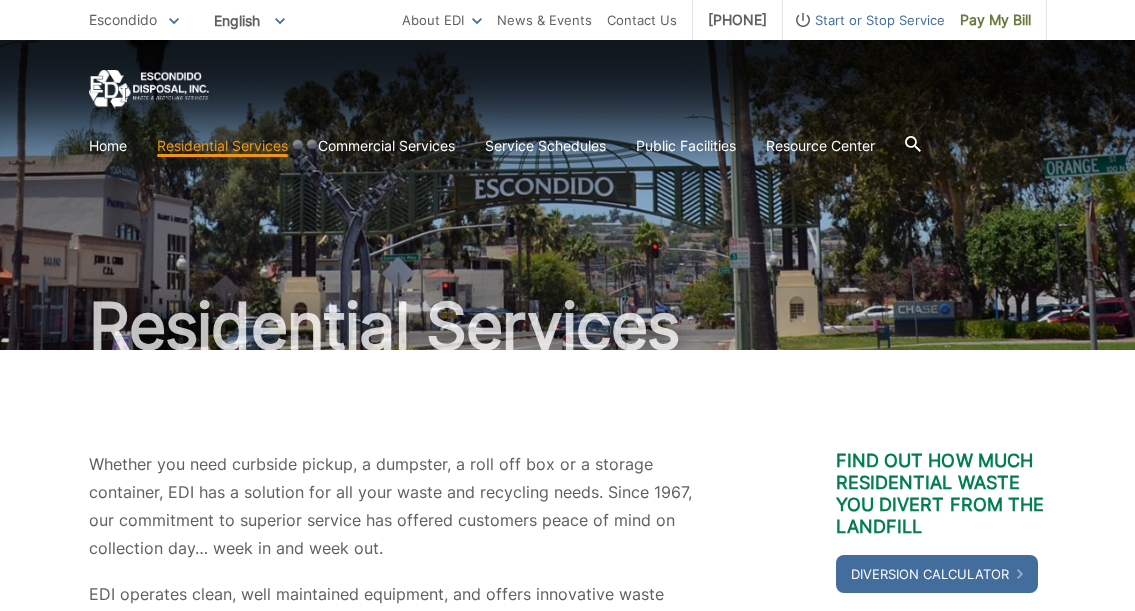 scroll, scrollTop: 0, scrollLeft: 0, axis: both 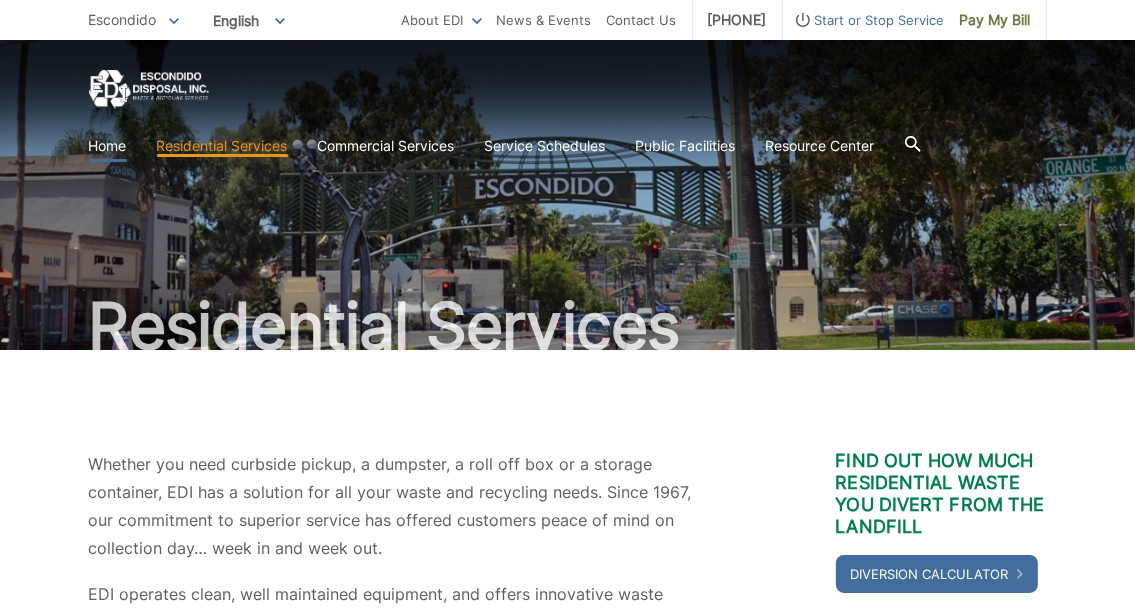 click on "Home" at bounding box center [108, 146] 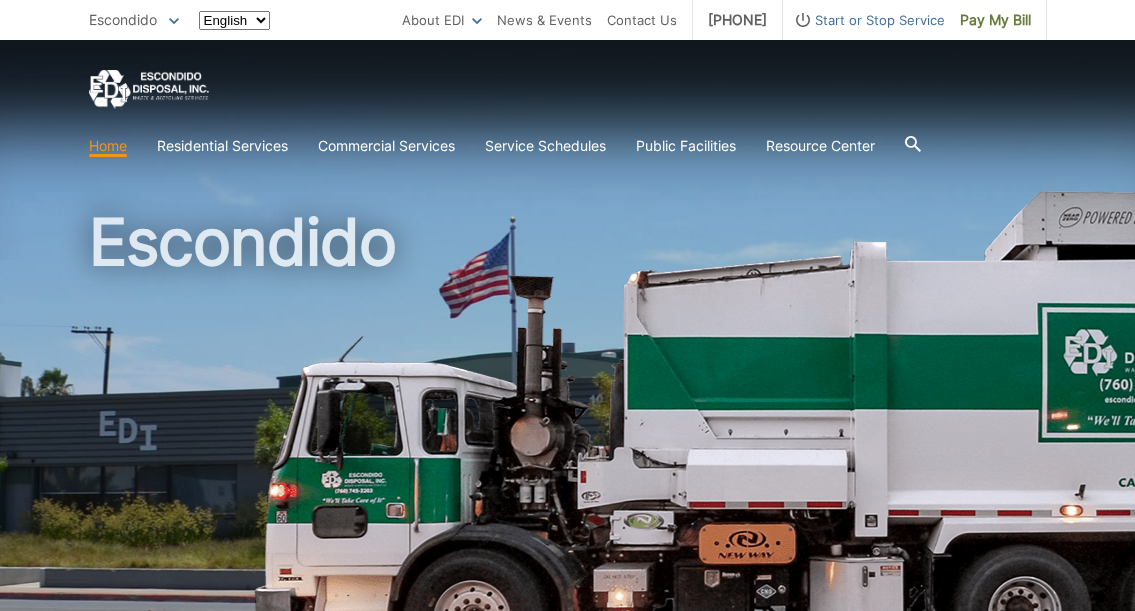 scroll, scrollTop: 0, scrollLeft: 0, axis: both 